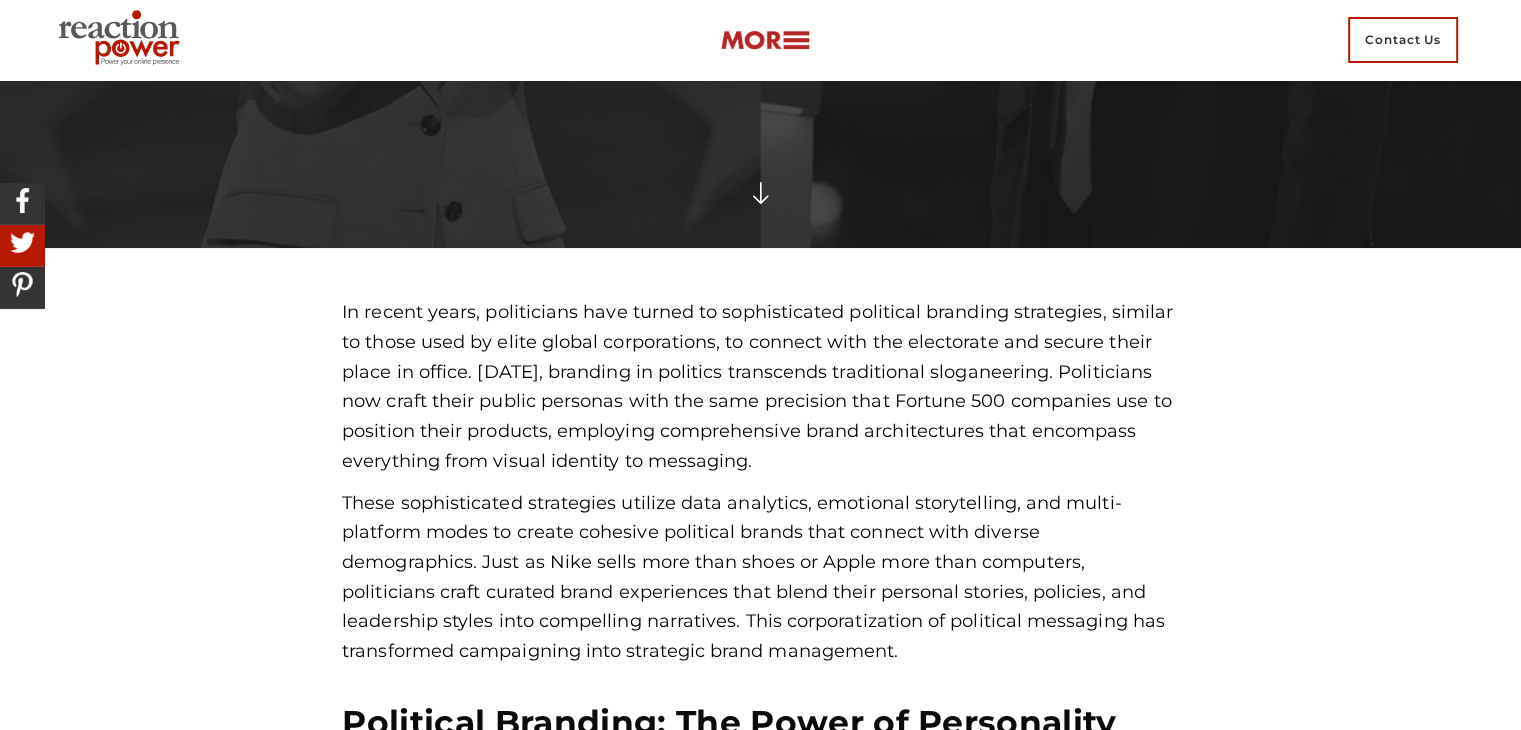 scroll, scrollTop: 600, scrollLeft: 0, axis: vertical 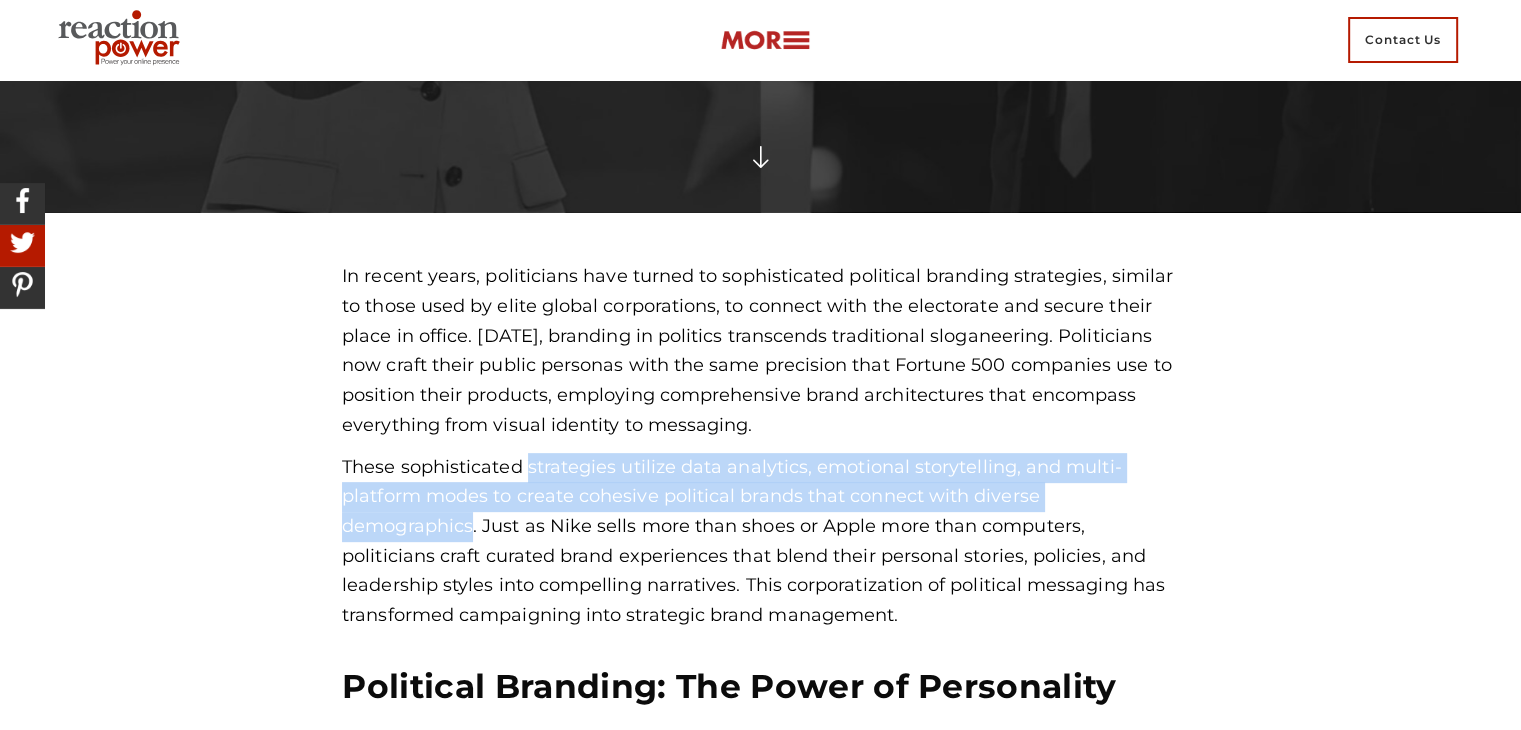 drag, startPoint x: 531, startPoint y: 465, endPoint x: 1175, endPoint y: 485, distance: 644.3105 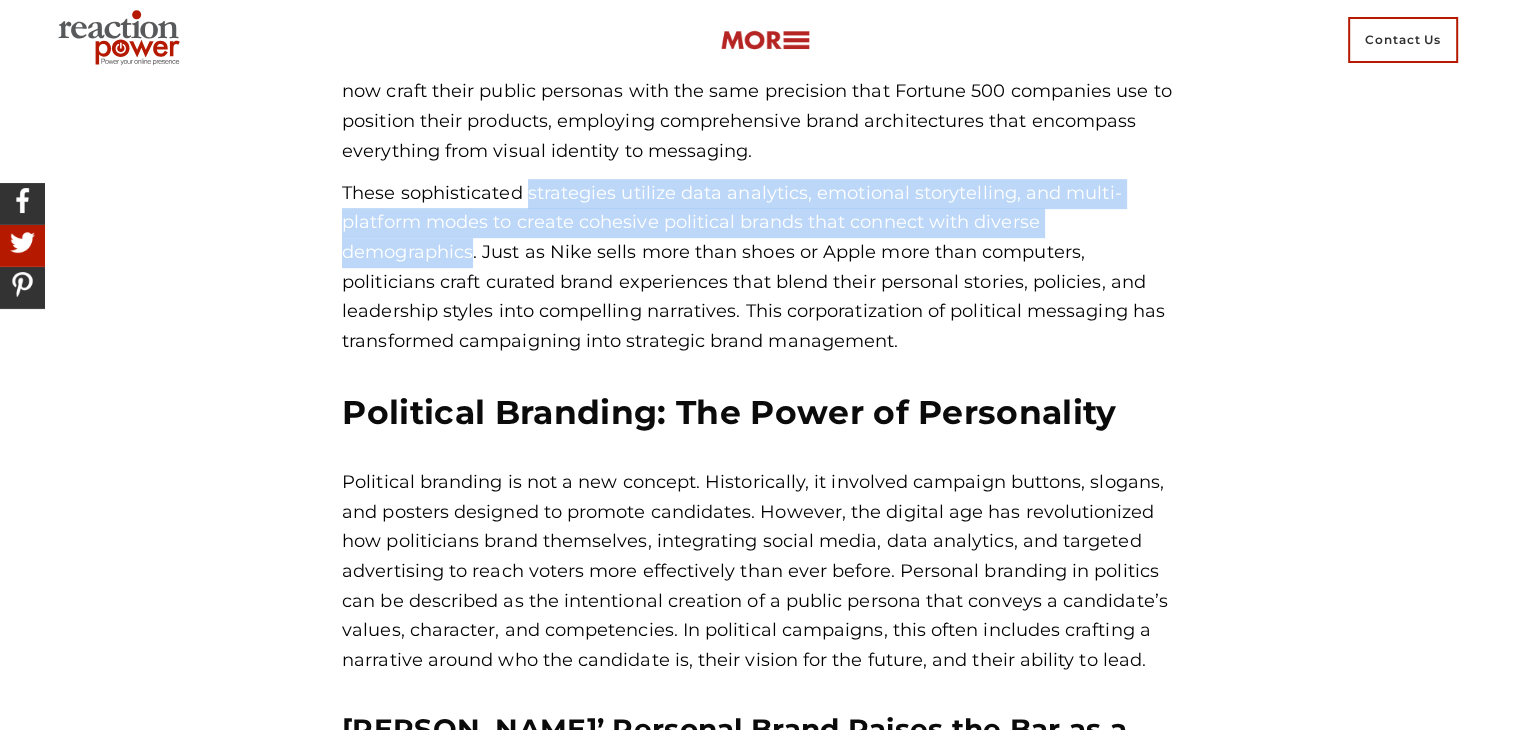 scroll, scrollTop: 1100, scrollLeft: 0, axis: vertical 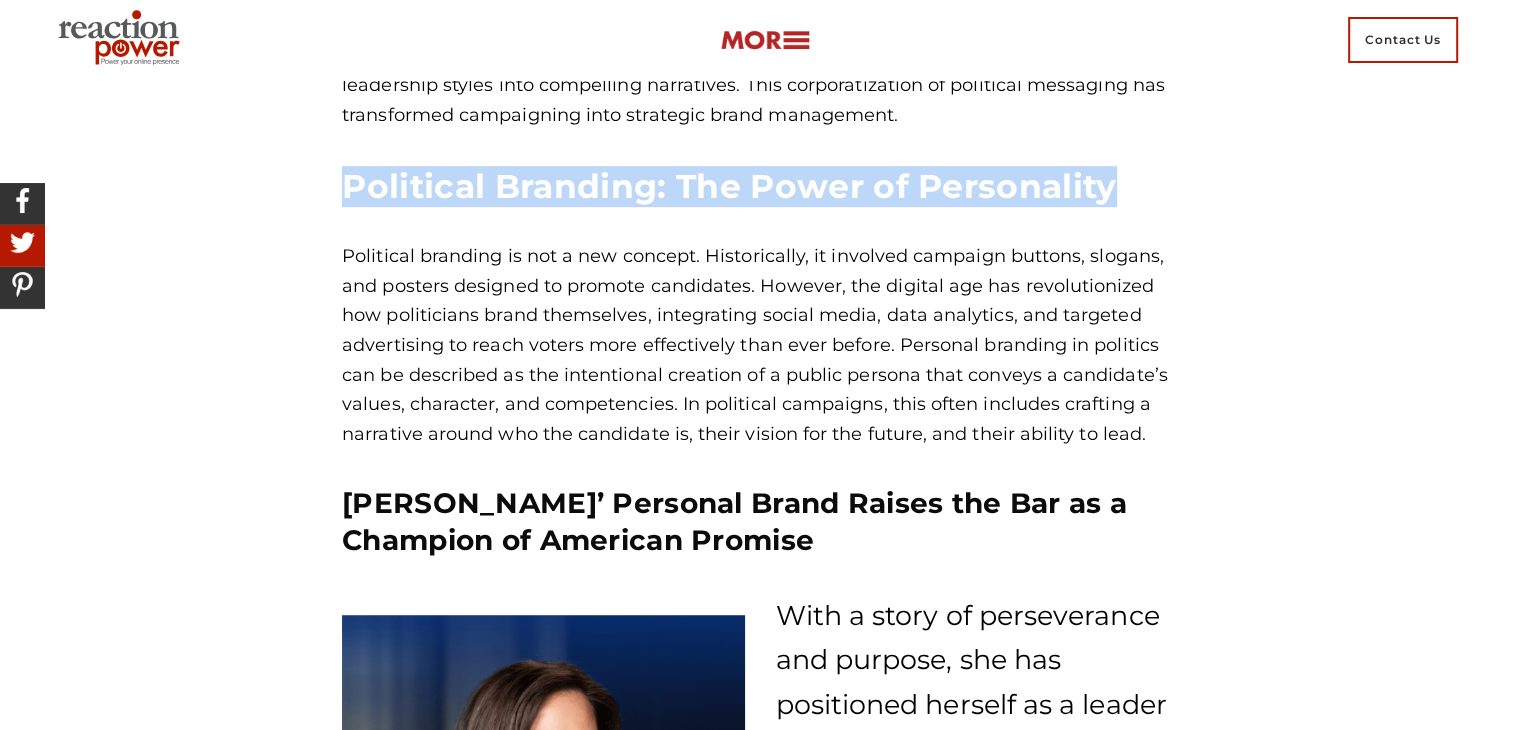 drag, startPoint x: 341, startPoint y: 175, endPoint x: 1178, endPoint y: 169, distance: 837.0215 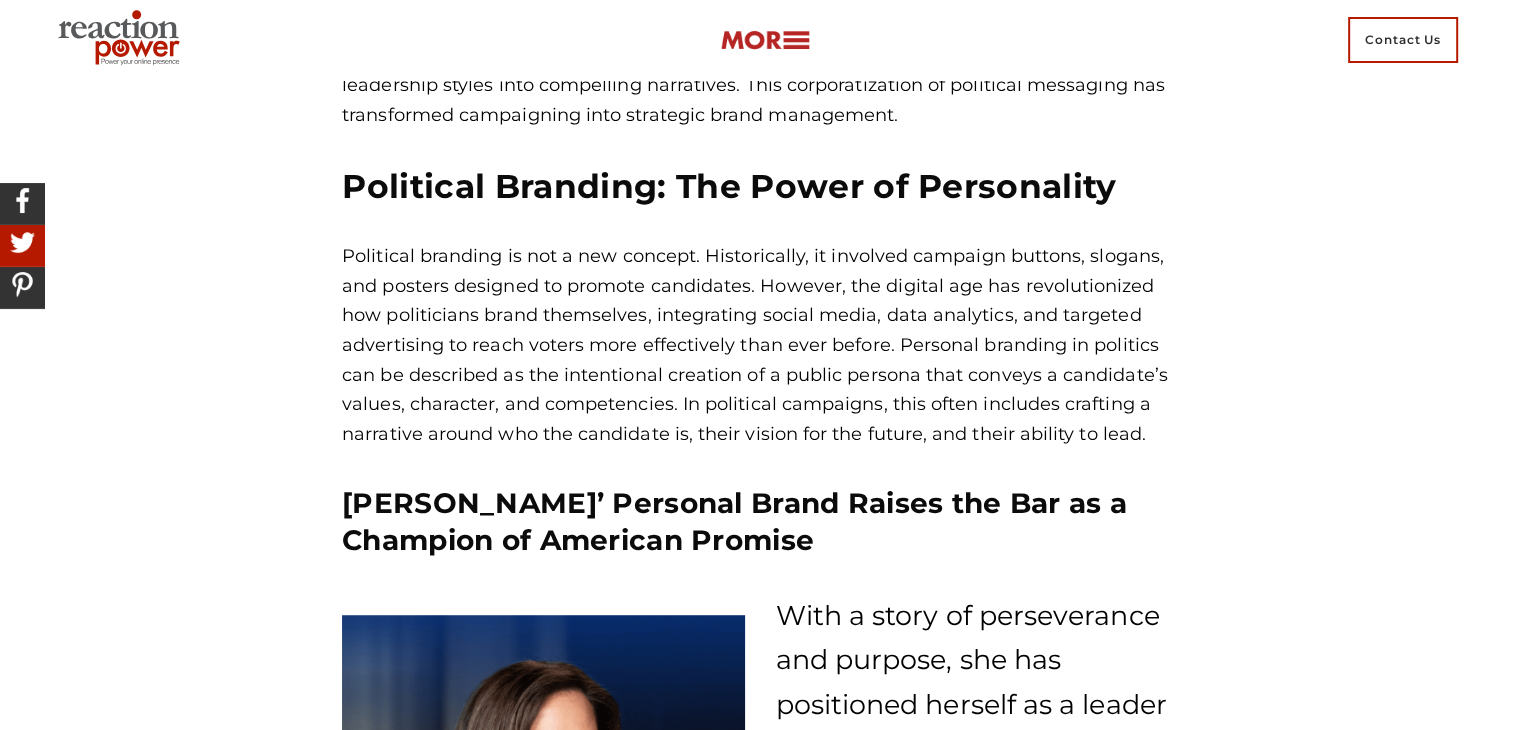 click on "Political branding is not a new concept. Historically, it involved campaign buttons, slogans, and posters designed to promote candidates. However, the digital age has revolutionized how politicians brand themselves, integrating social media, data analytics, and targeted advertising to reach voters more effectively than ever before. Personal branding in politics can be described as the intentional creation of a public persona that conveys a candidate’s values, character, and competencies. In political campaigns, this often includes crafting a narrative around who the candidate is, their vision for the future, and their ability to lead." at bounding box center (760, 346) 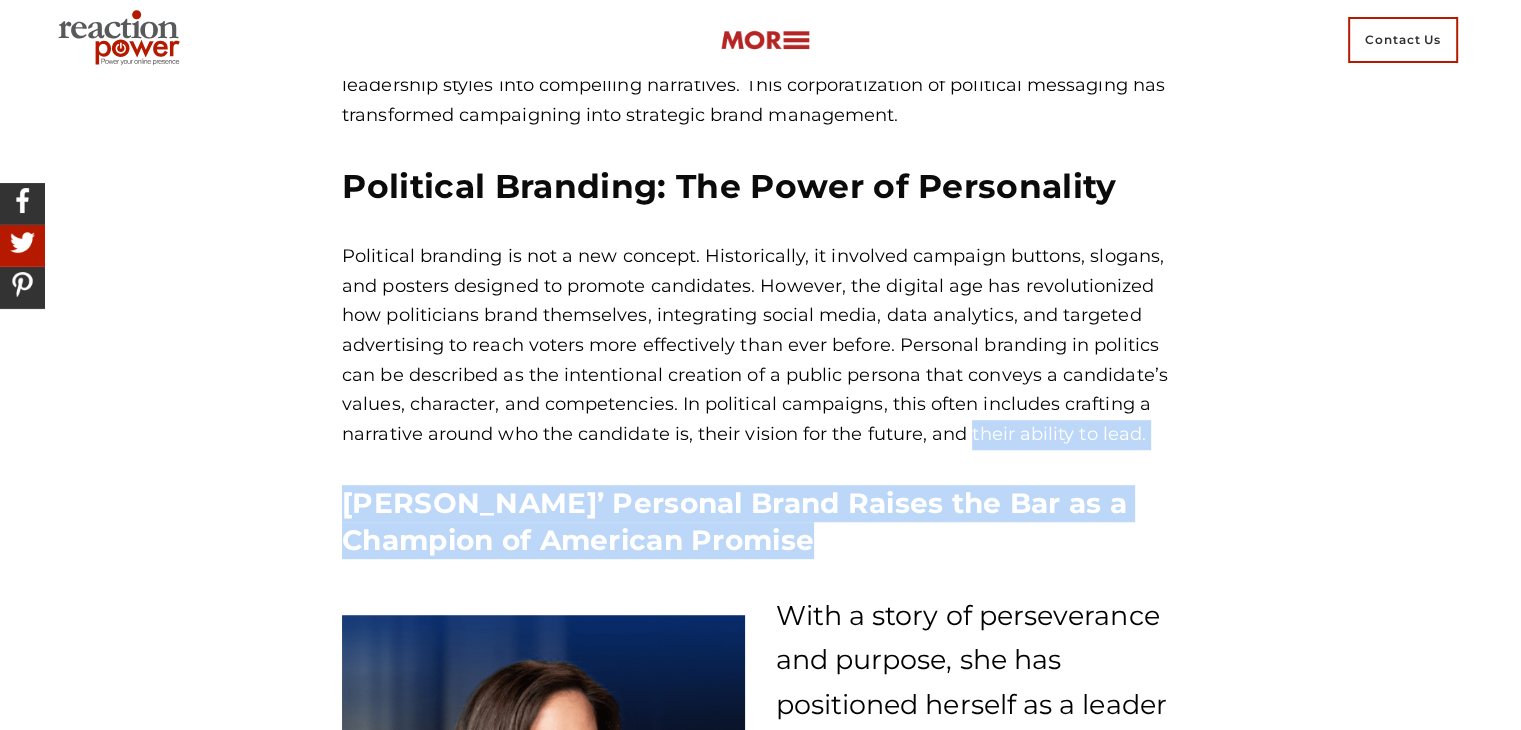 drag, startPoint x: 974, startPoint y: 449, endPoint x: 918, endPoint y: 609, distance: 169.51697 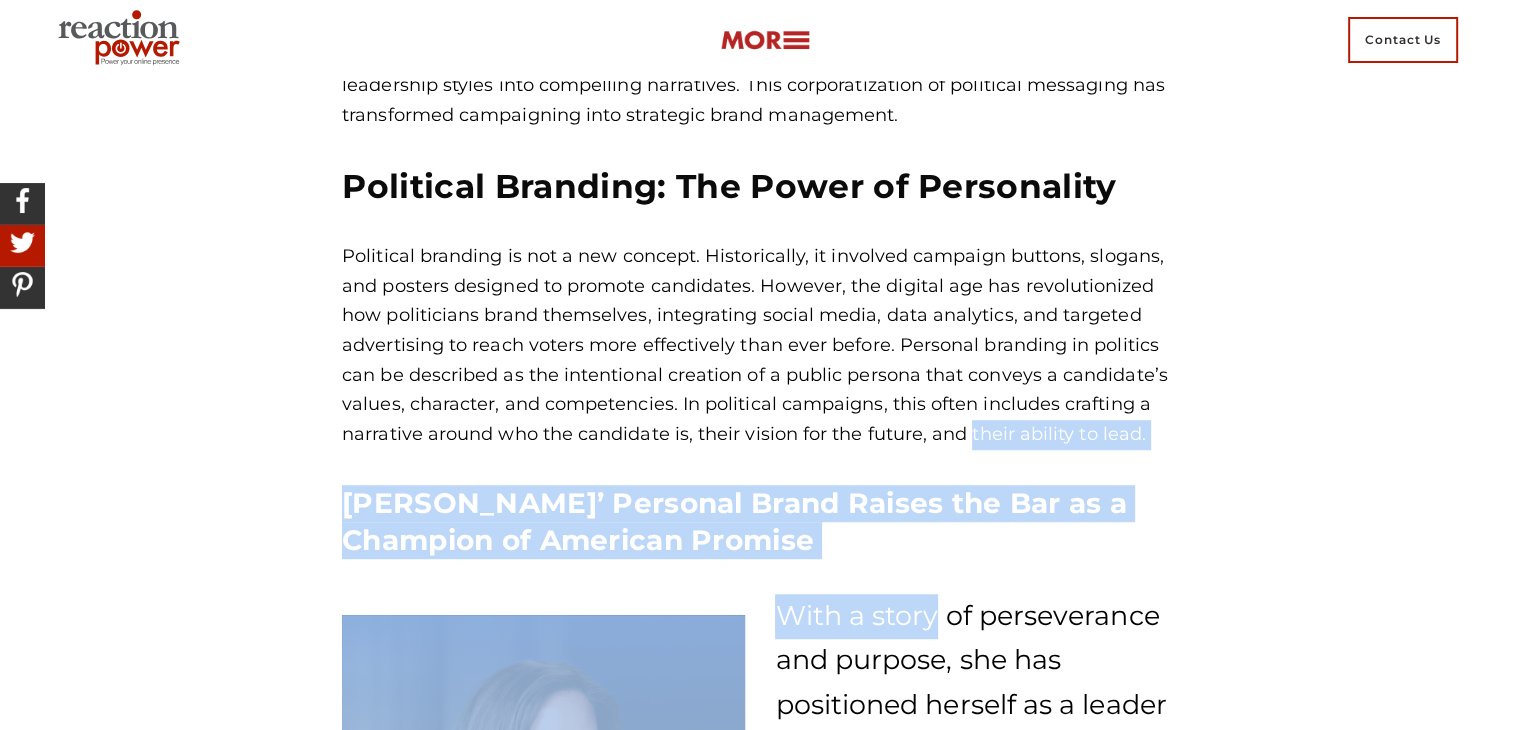 click on "In recent years, politicians have turned to sophisticated political branding strategies, similar to those used by elite global corporations, to connect with the electorate and secure their place in office. [DATE], branding in politics transcends traditional sloganeering. Politicians now craft their public personas with the same precision that Fortune 500 companies use to position their products, employing comprehensive brand architectures that encompass everything from visual identity to messaging.
Political Branding: The Power of Personality
[PERSON_NAME]’ Personal Brand Raises the Bar as a Champion of American Promise
With a story of perseverance and purpose, she has positioned herself as a leader for the people – a president who fights for what’s right.
[PERSON_NAME]’ personal brand" at bounding box center (761, 3611) 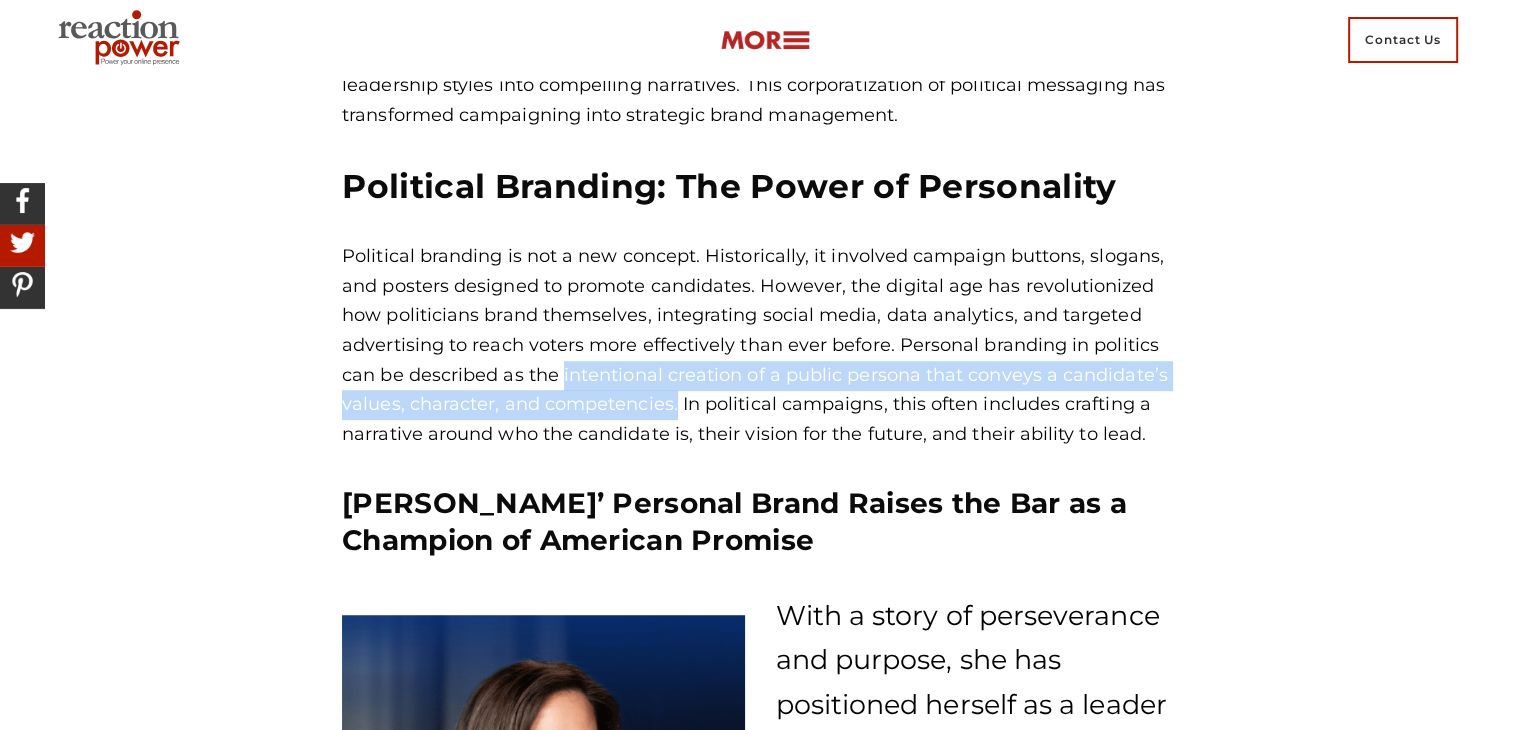drag, startPoint x: 562, startPoint y: 373, endPoint x: 663, endPoint y: 388, distance: 102.10779 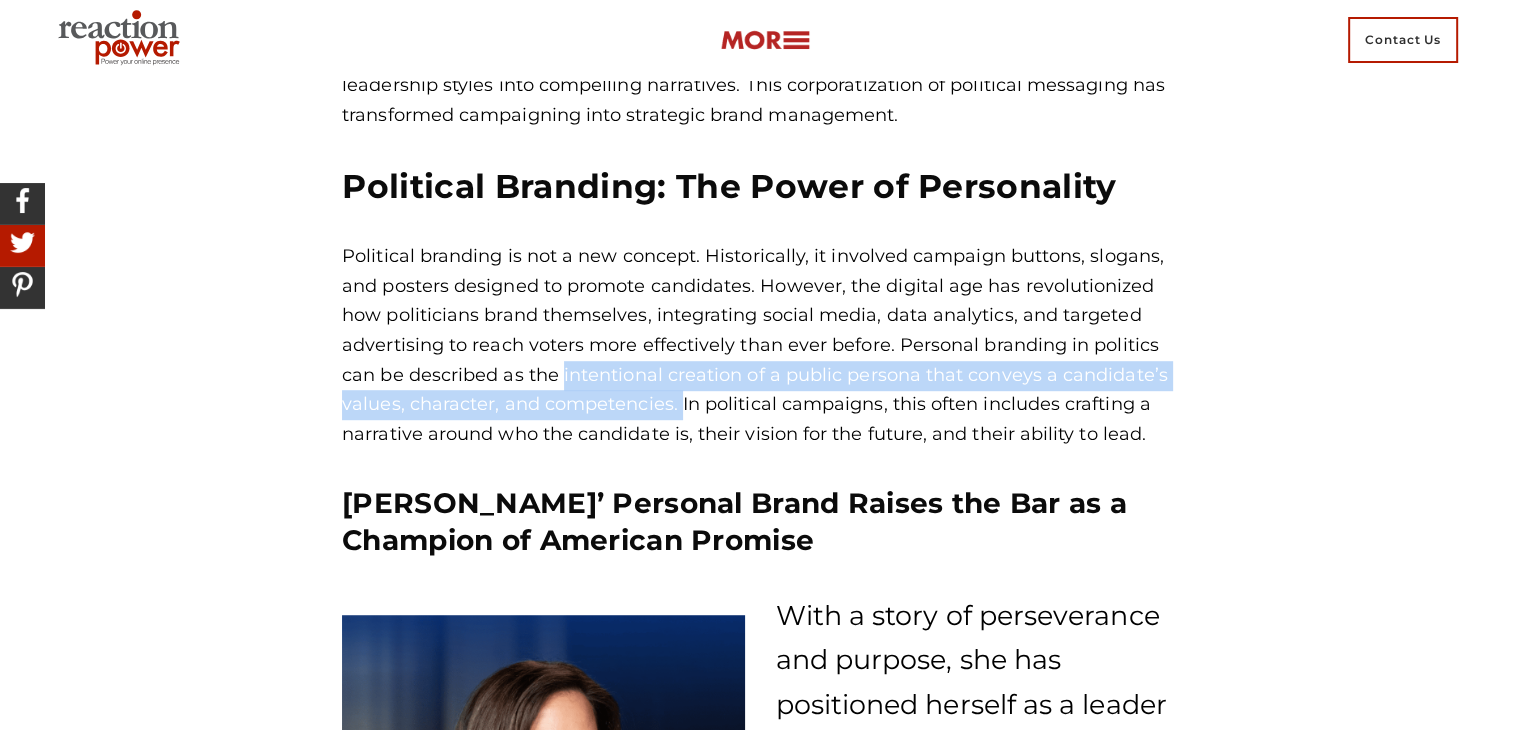 copy on "intentional creation of a public persona that conveys a candidate’s values, character, and competencies." 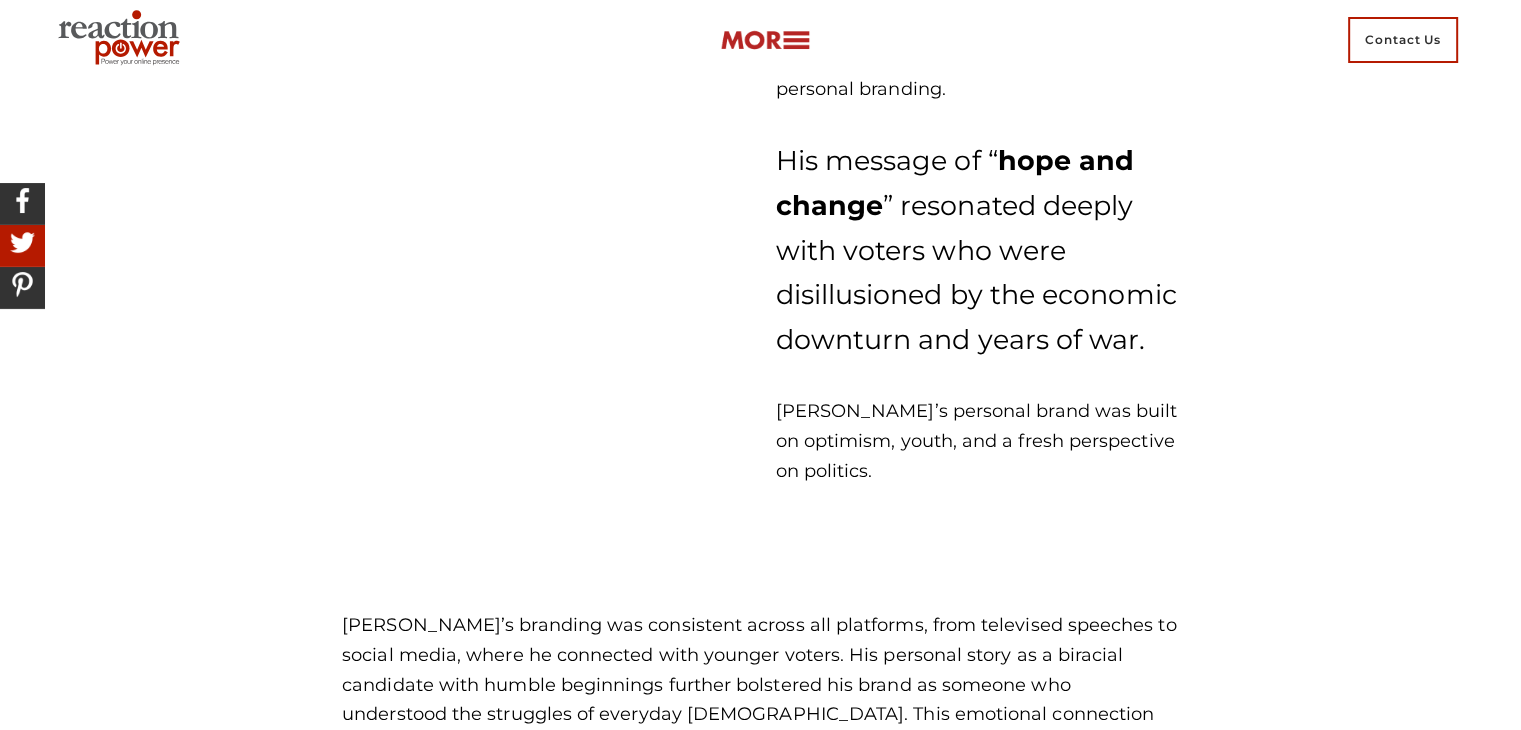 scroll, scrollTop: 4100, scrollLeft: 0, axis: vertical 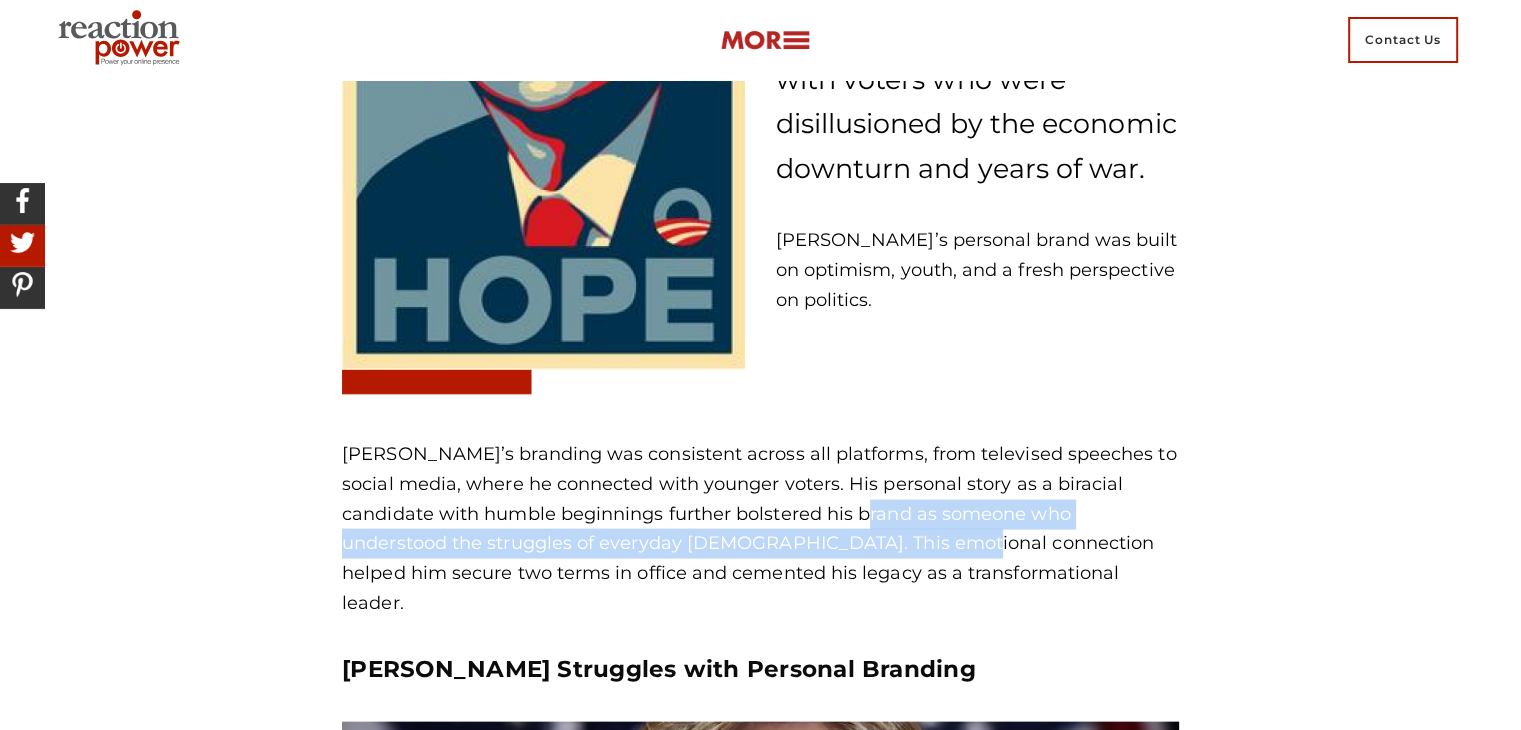 drag, startPoint x: 848, startPoint y: 386, endPoint x: 892, endPoint y: 413, distance: 51.62364 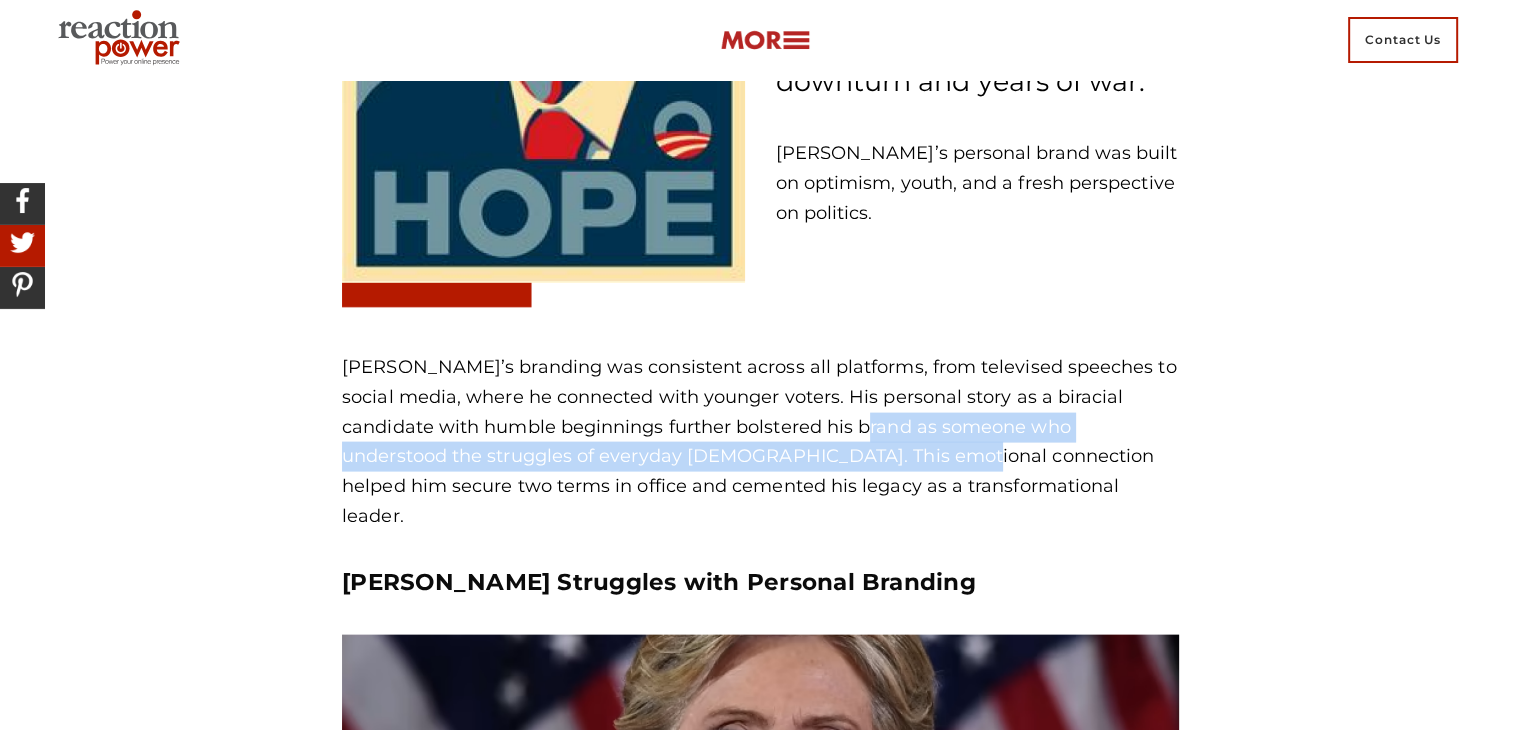 scroll, scrollTop: 4100, scrollLeft: 0, axis: vertical 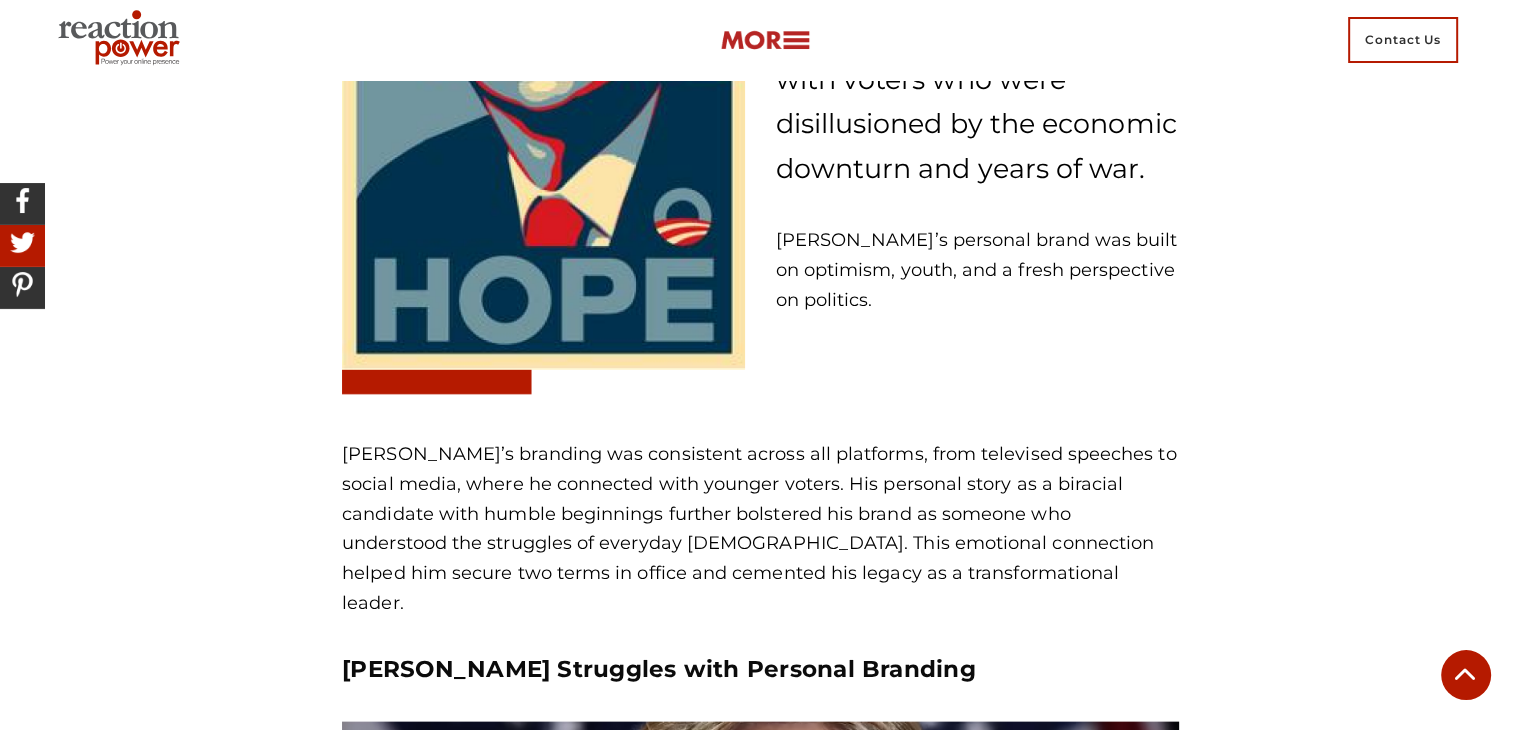 click on "[PERSON_NAME] Struggles with Personal Branding" at bounding box center [760, 669] 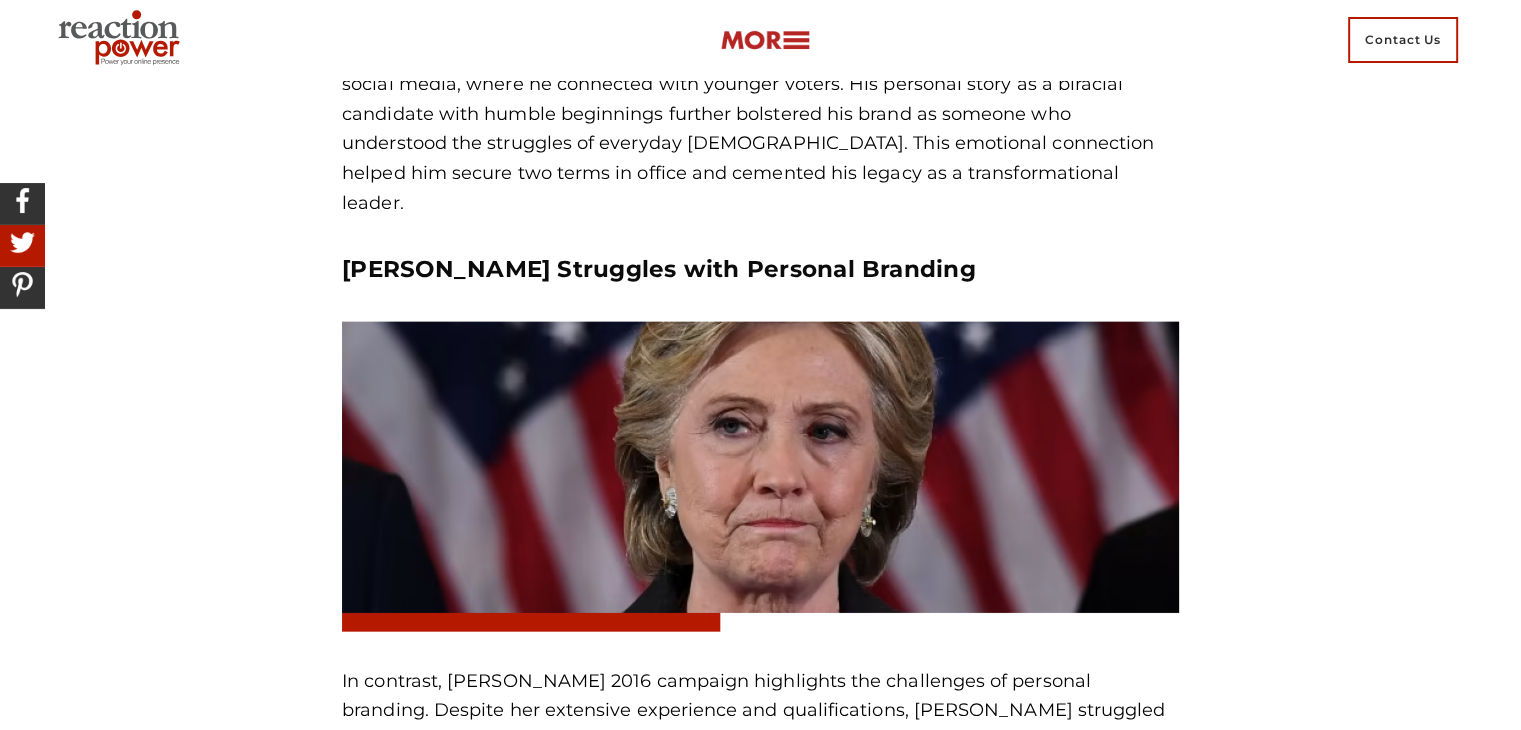 scroll, scrollTop: 4700, scrollLeft: 0, axis: vertical 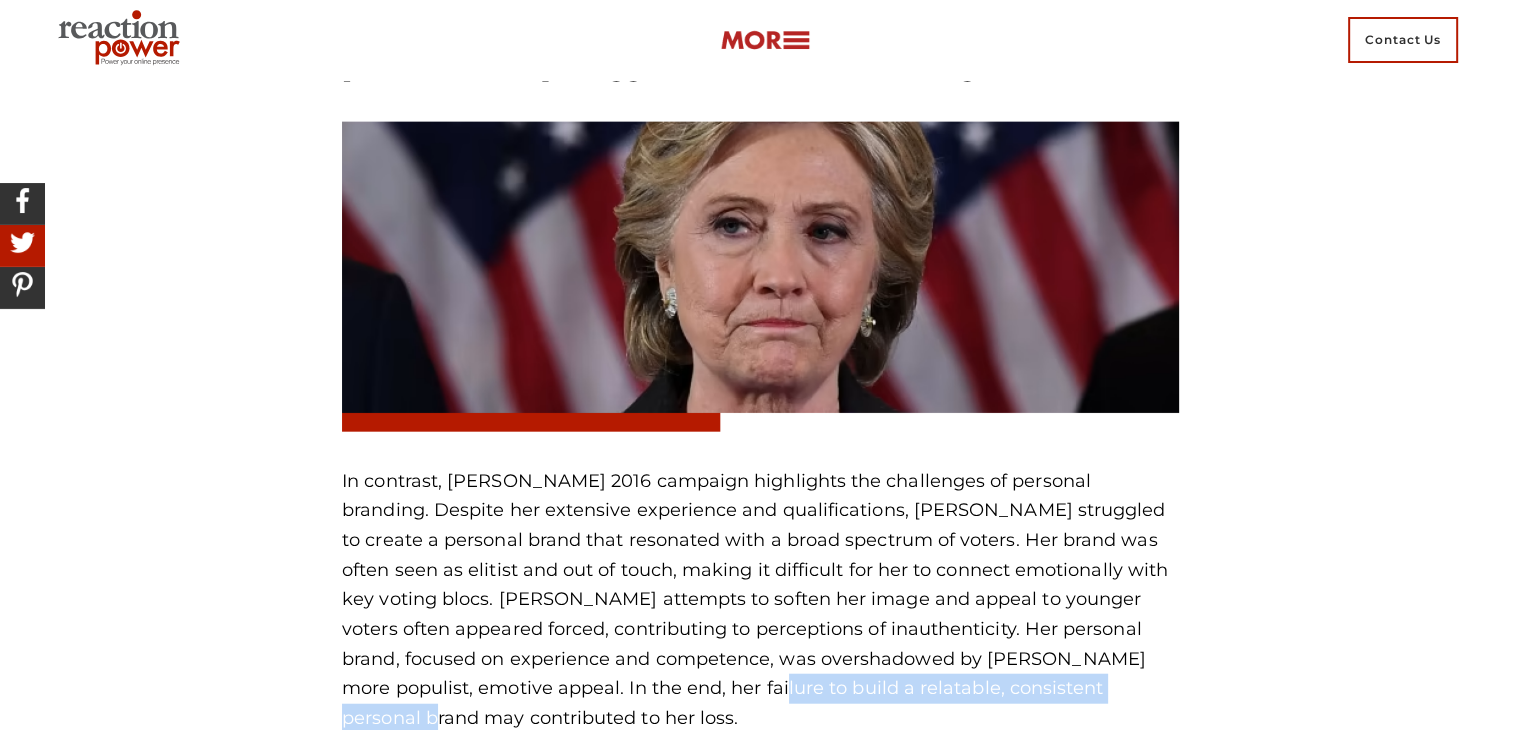 drag, startPoint x: 517, startPoint y: 532, endPoint x: 935, endPoint y: 537, distance: 418.0299 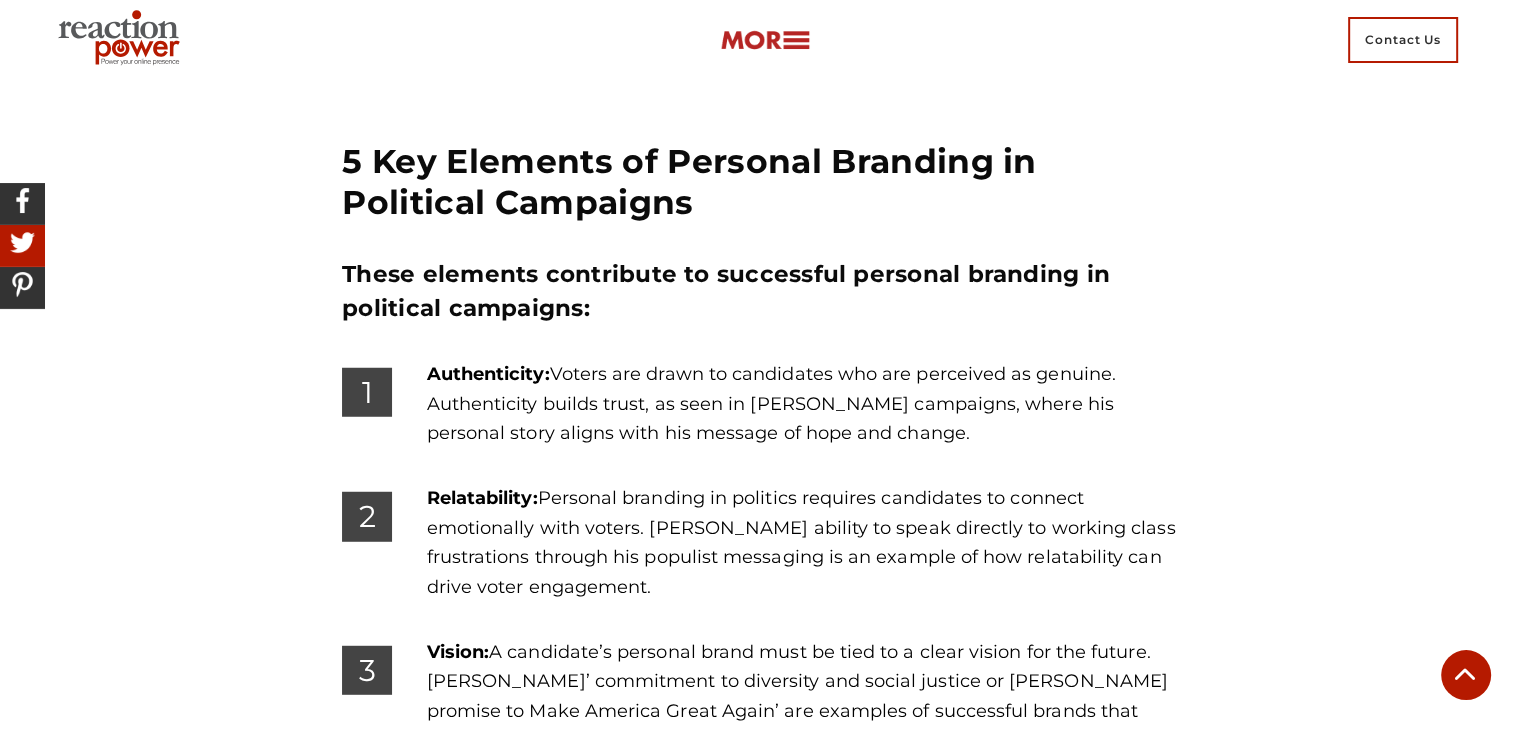 scroll, scrollTop: 5200, scrollLeft: 0, axis: vertical 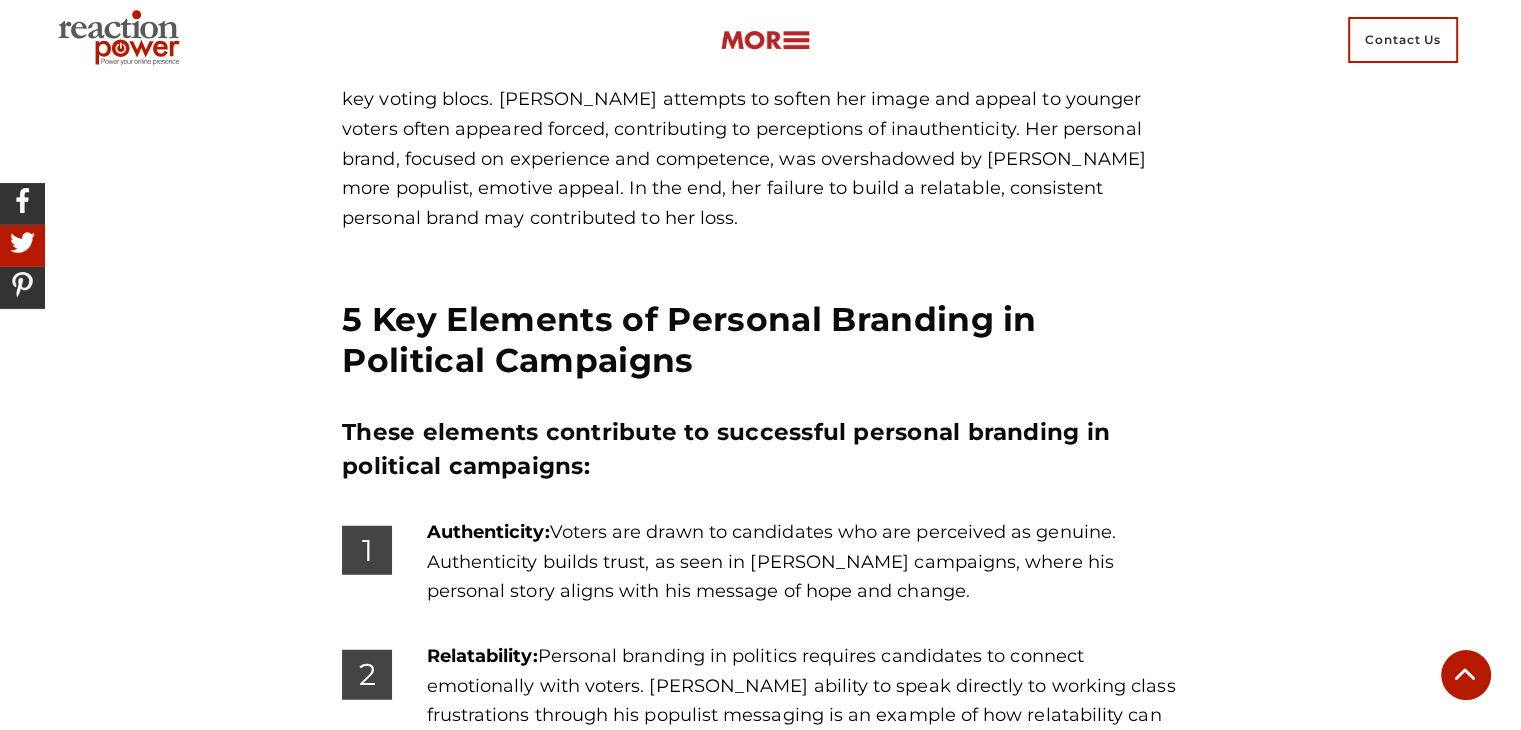 click on "5 Key Elements of Personal Branding in Political Campaigns
These elements contribute to successful personal branding in political campaigns:
1
Authenticity:  Voters are drawn to candidates who are perceived as genuine. Authenticity builds trust, as seen in [PERSON_NAME] campaigns, where his personal story aligns with his message of hope and change.
2
Relatability:  Personal branding in politics requires candidates to connect emotionally with voters. [PERSON_NAME] ability to speak directly to working class frustrations through his populist messaging is an example of how relatability can drive voter engagement.
3
Vision:
4
Consistency:
5
Emotional Appeal:" at bounding box center (760, 748) 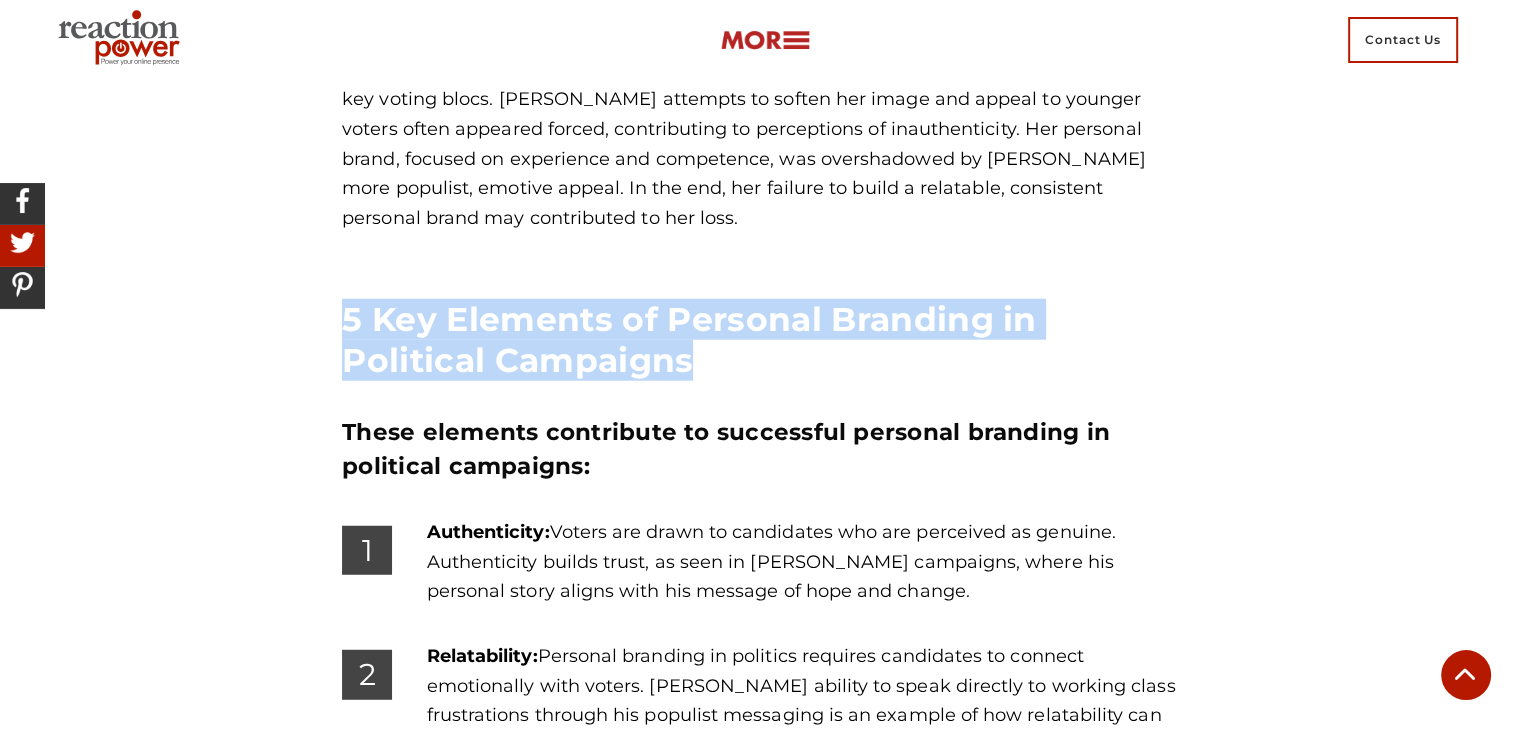 drag, startPoint x: 345, startPoint y: 158, endPoint x: 708, endPoint y: 190, distance: 364.40775 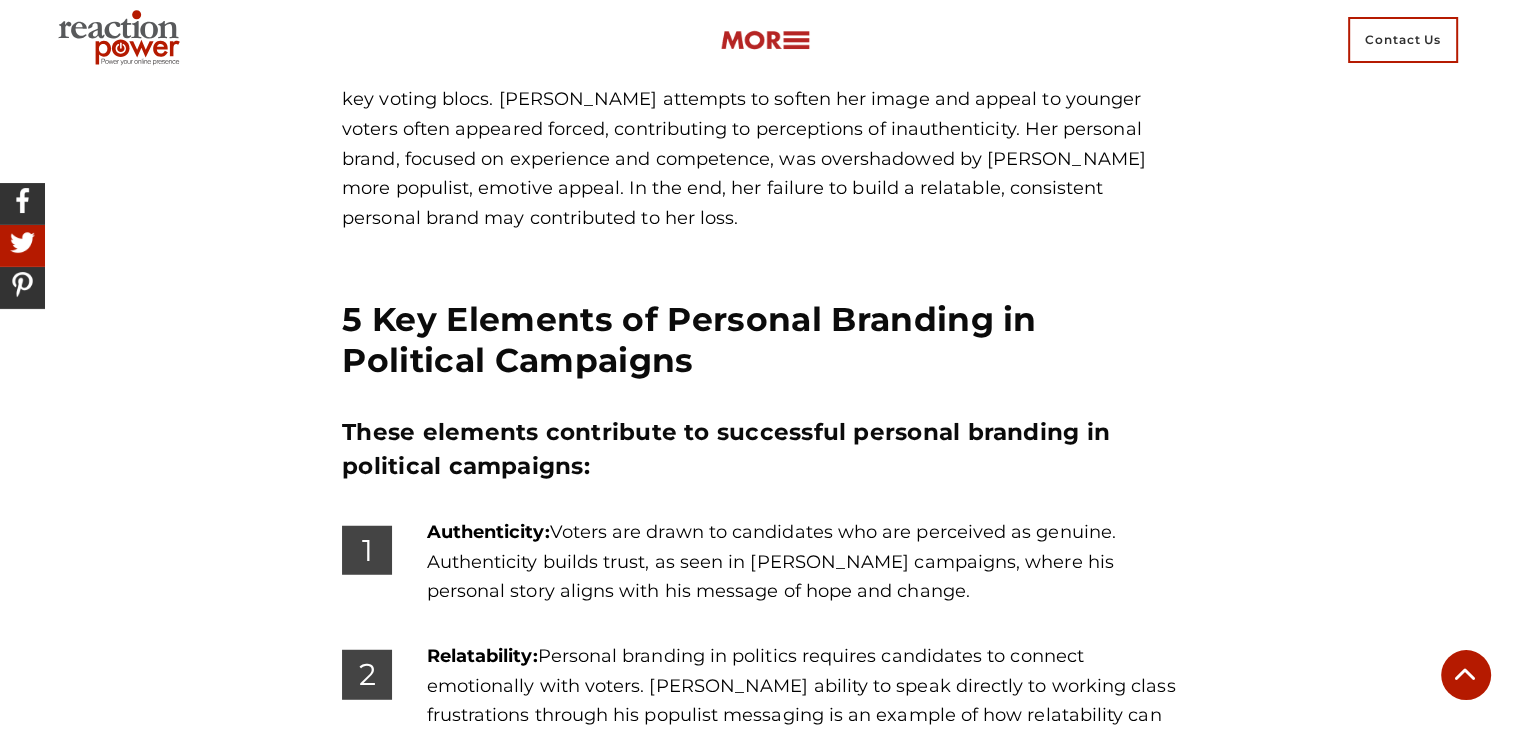 click on "5 Key Elements of Personal Branding in Political Campaigns
These elements contribute to successful personal branding in political campaigns:
1
Authenticity:  Voters are drawn to candidates who are perceived as genuine. Authenticity builds trust, as seen in [PERSON_NAME] campaigns, where his personal story aligns with his message of hope and change.
2
Relatability:  Personal branding in politics requires candidates to connect emotionally with voters. [PERSON_NAME] ability to speak directly to working class frustrations through his populist messaging is an example of how relatability can drive voter engagement.
3
Vision:
4
Consistency:
5
Emotional Appeal:" at bounding box center [760, 763] 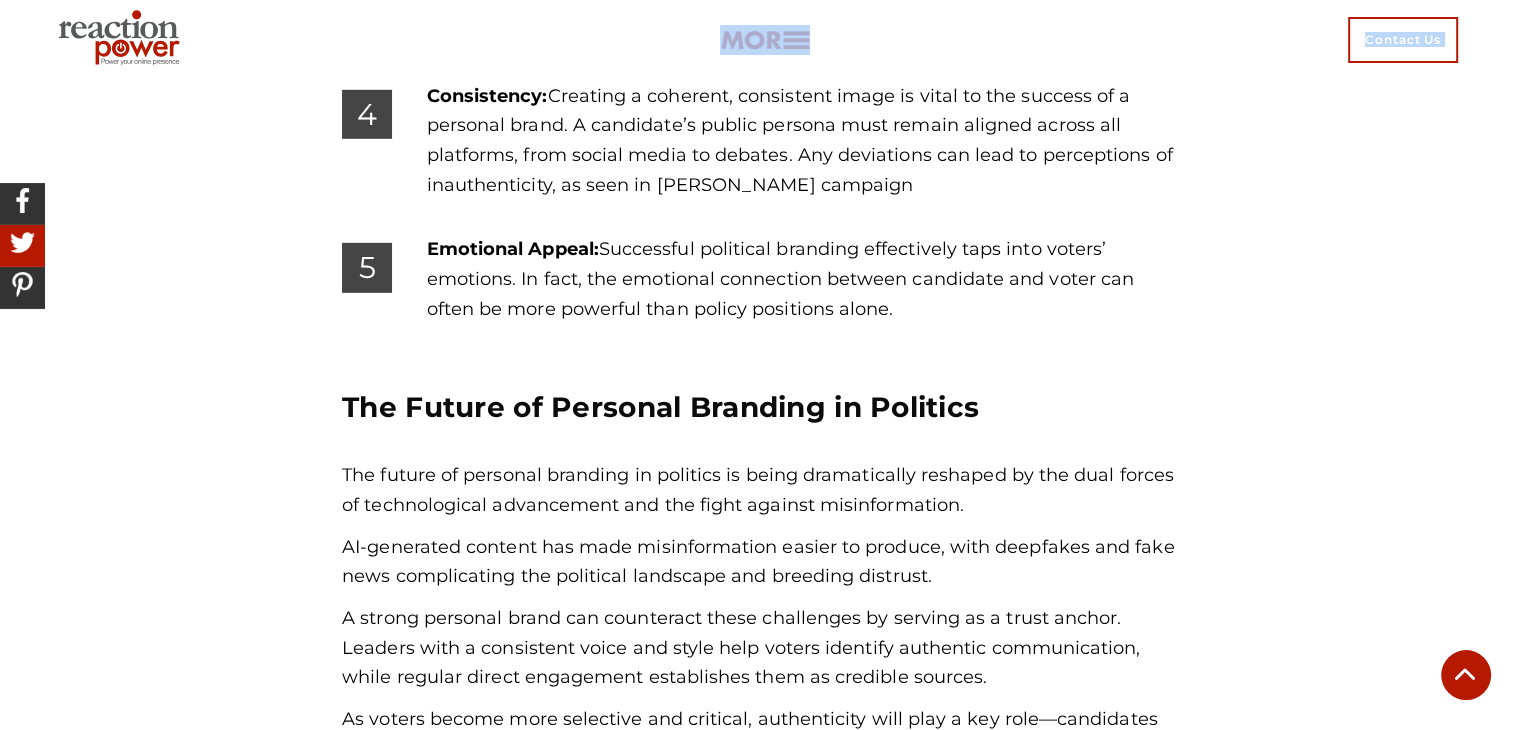 scroll, scrollTop: 6056, scrollLeft: 0, axis: vertical 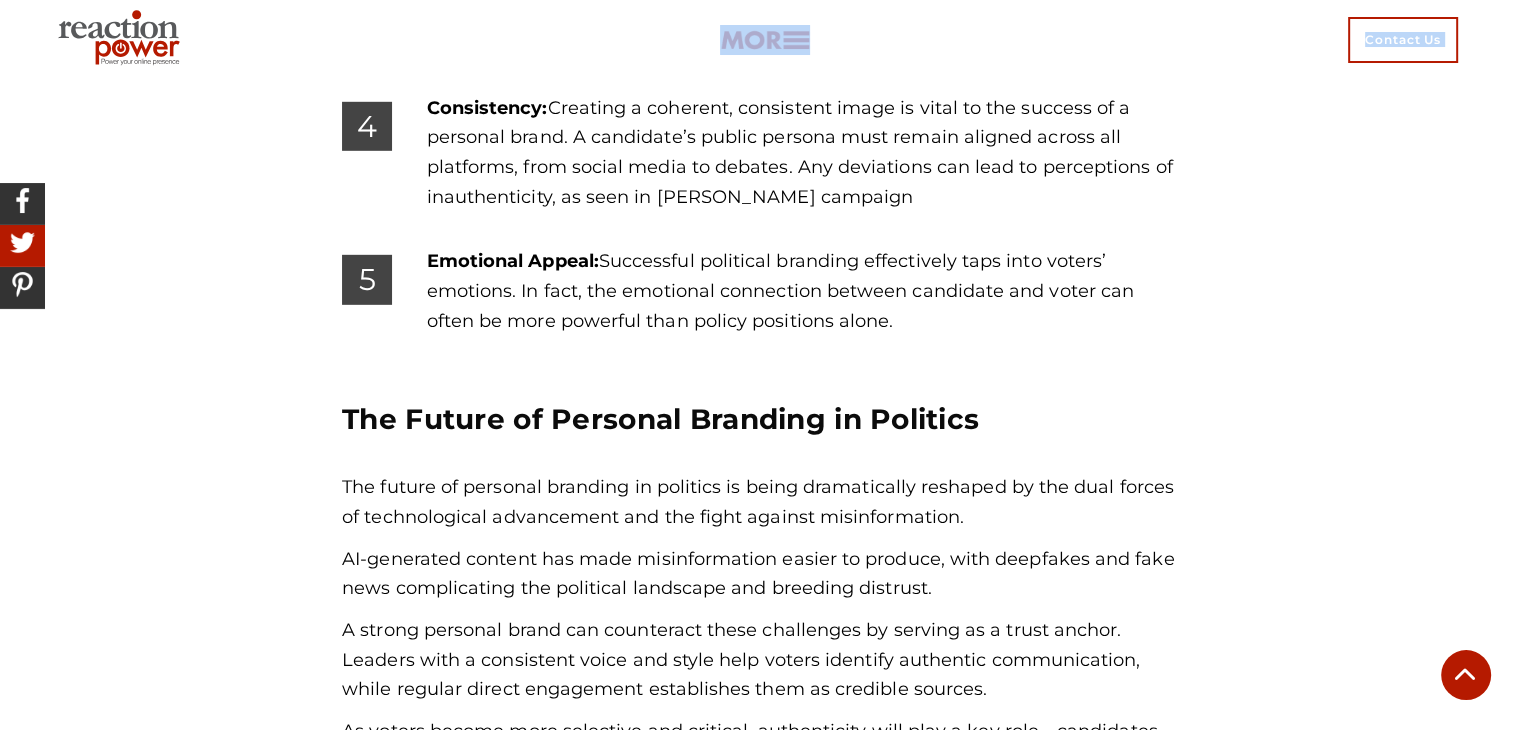 drag, startPoint x: 431, startPoint y: 374, endPoint x: 880, endPoint y: 172, distance: 492.34644 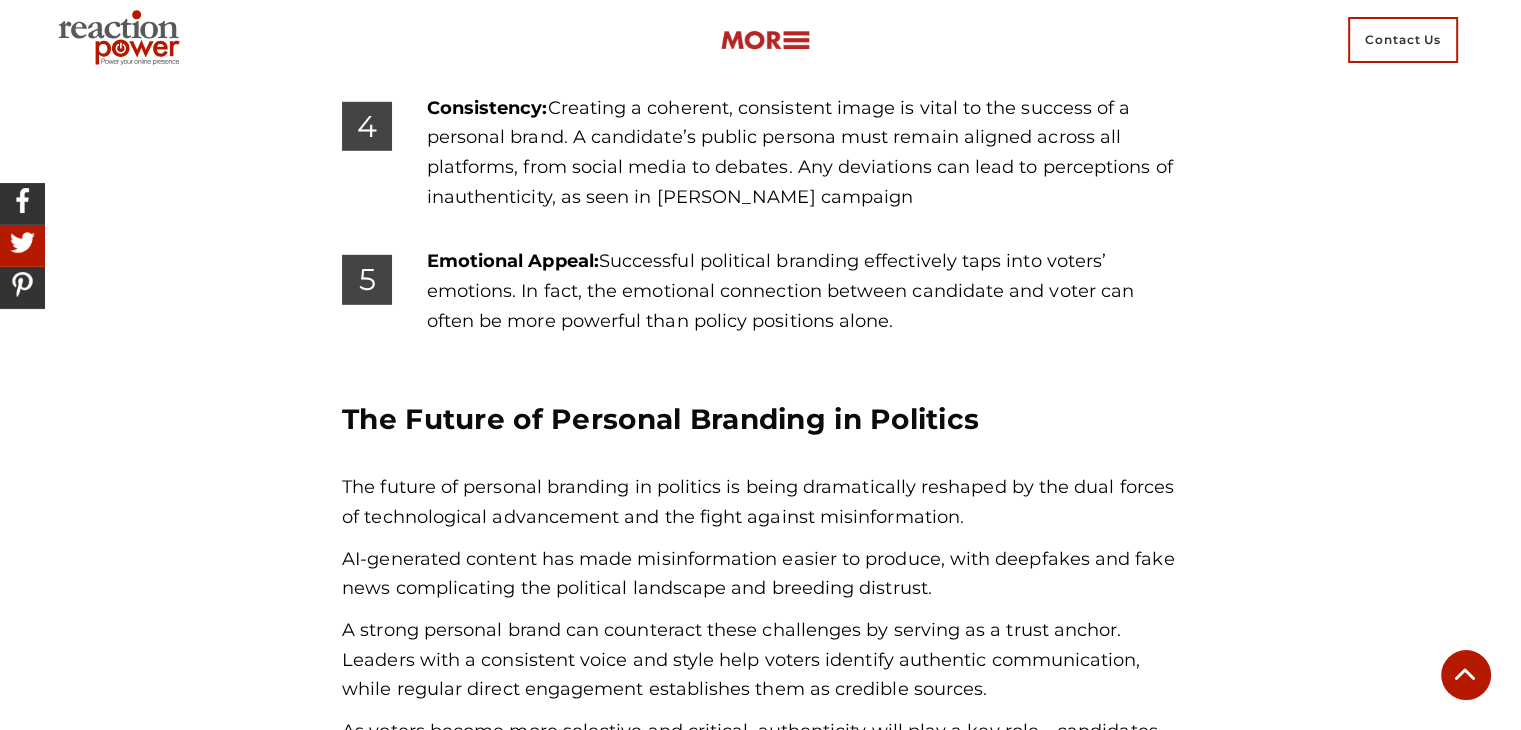 click on "A strong personal brand can counteract these challenges by serving as a trust anchor. Leaders with a consistent voice and style help voters identify authentic communication, while regular direct engagement establishes them as credible sources." at bounding box center (760, 660) 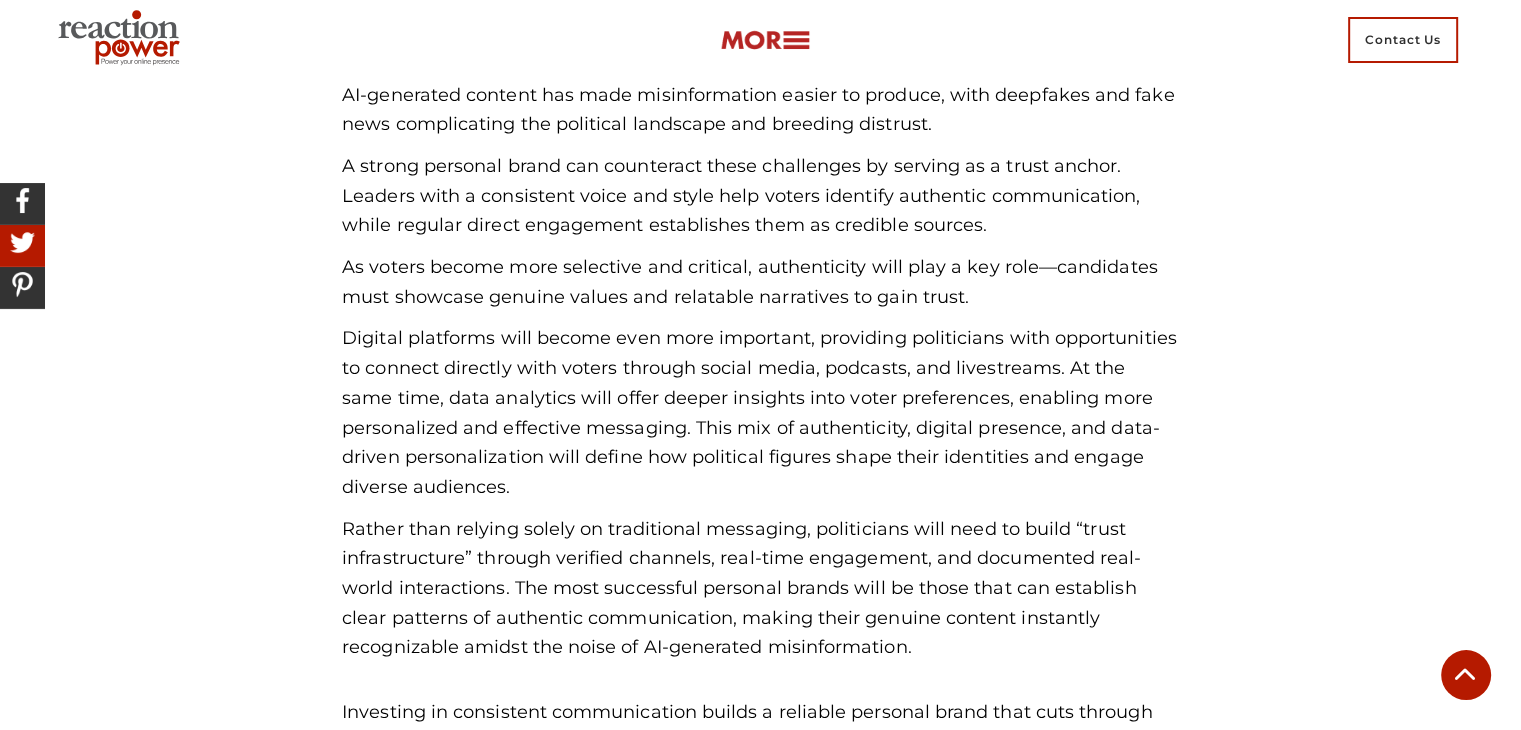 scroll, scrollTop: 6556, scrollLeft: 0, axis: vertical 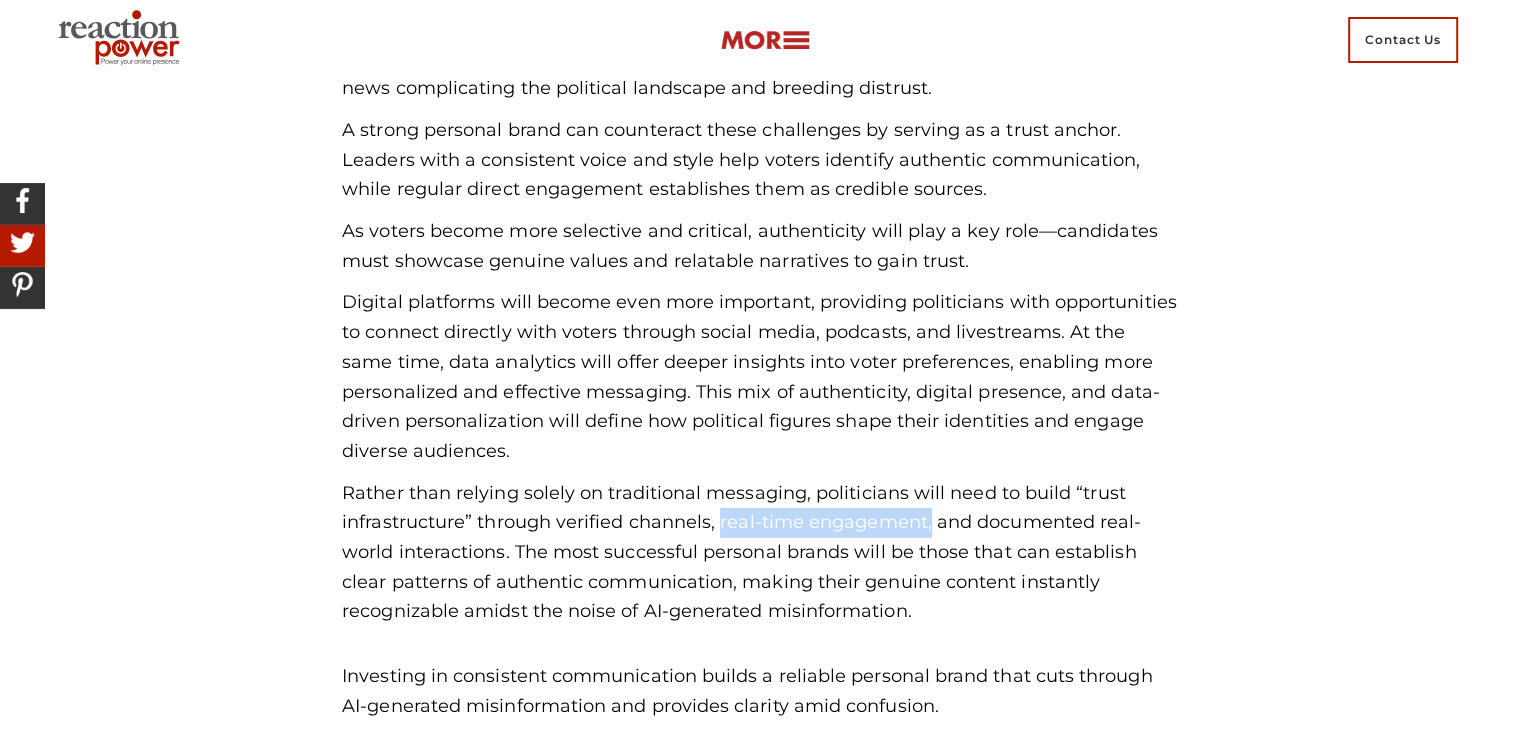 drag, startPoint x: 720, startPoint y: 367, endPoint x: 929, endPoint y: 366, distance: 209.0024 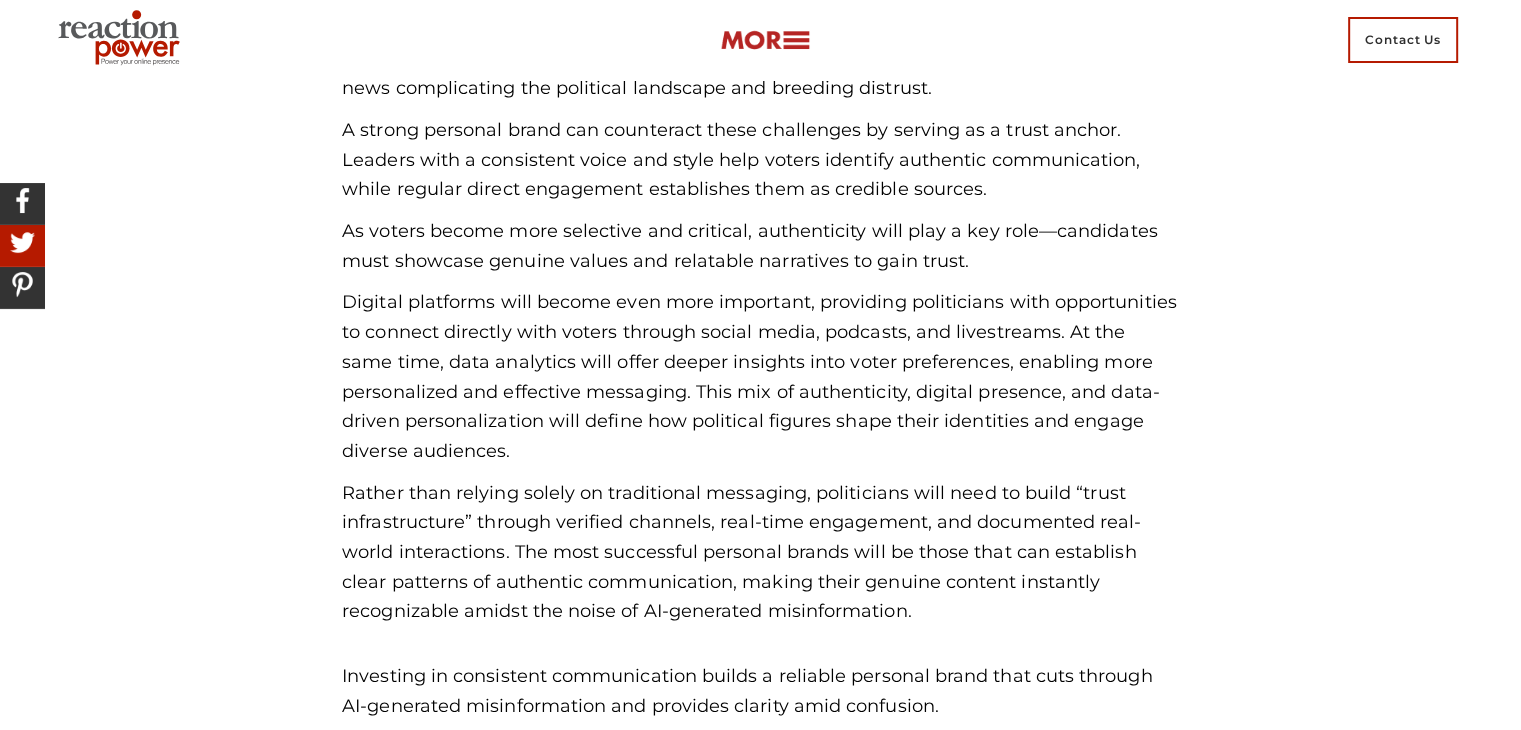 drag, startPoint x: 819, startPoint y: 381, endPoint x: 736, endPoint y: 380, distance: 83.00603 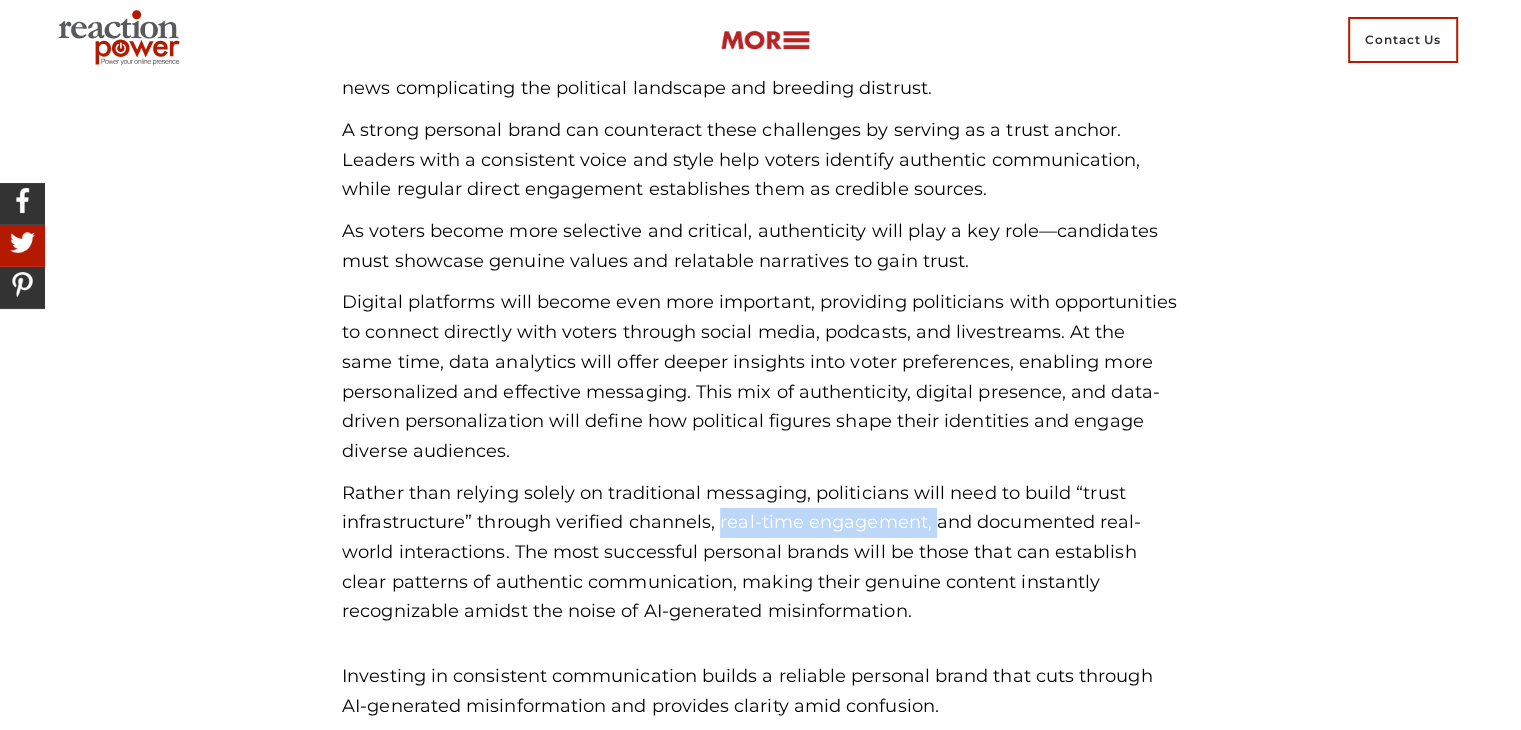 drag, startPoint x: 723, startPoint y: 372, endPoint x: 933, endPoint y: 369, distance: 210.02142 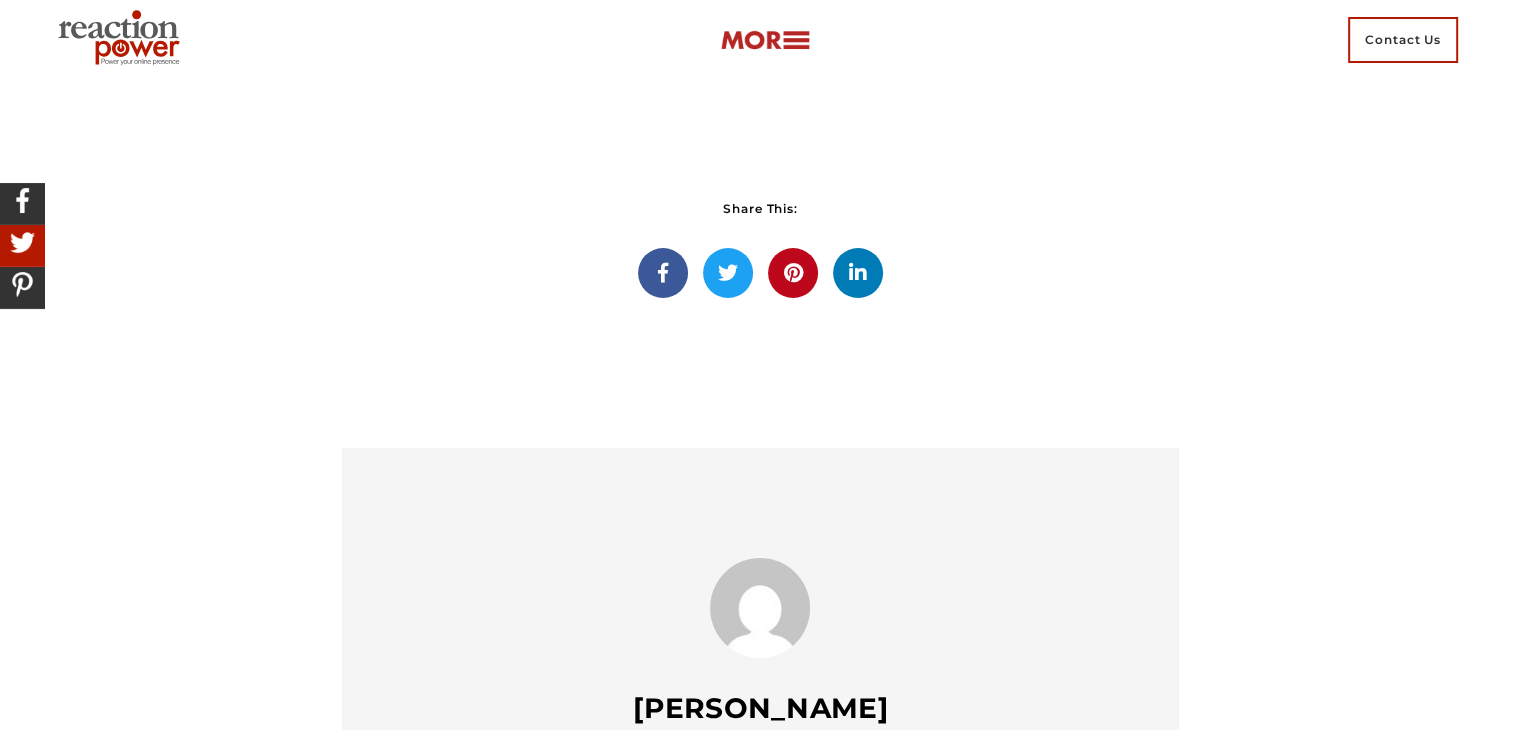 scroll, scrollTop: 7256, scrollLeft: 0, axis: vertical 